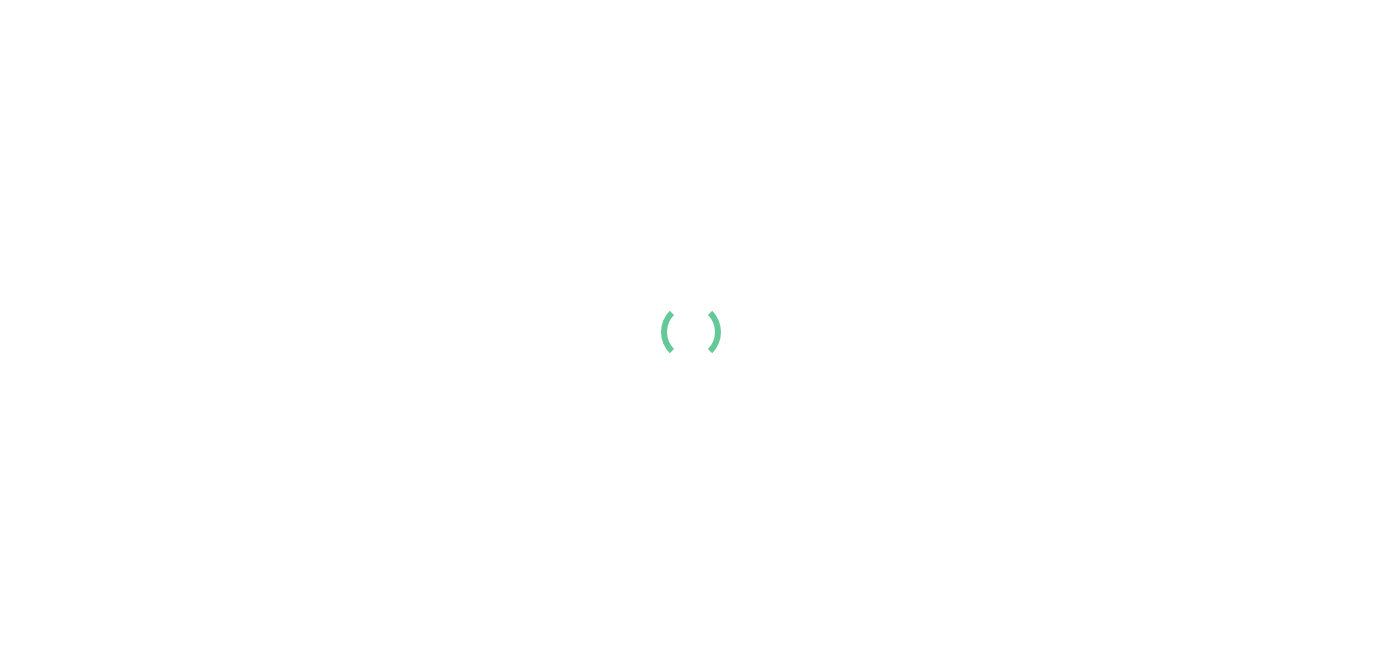 scroll, scrollTop: 0, scrollLeft: 0, axis: both 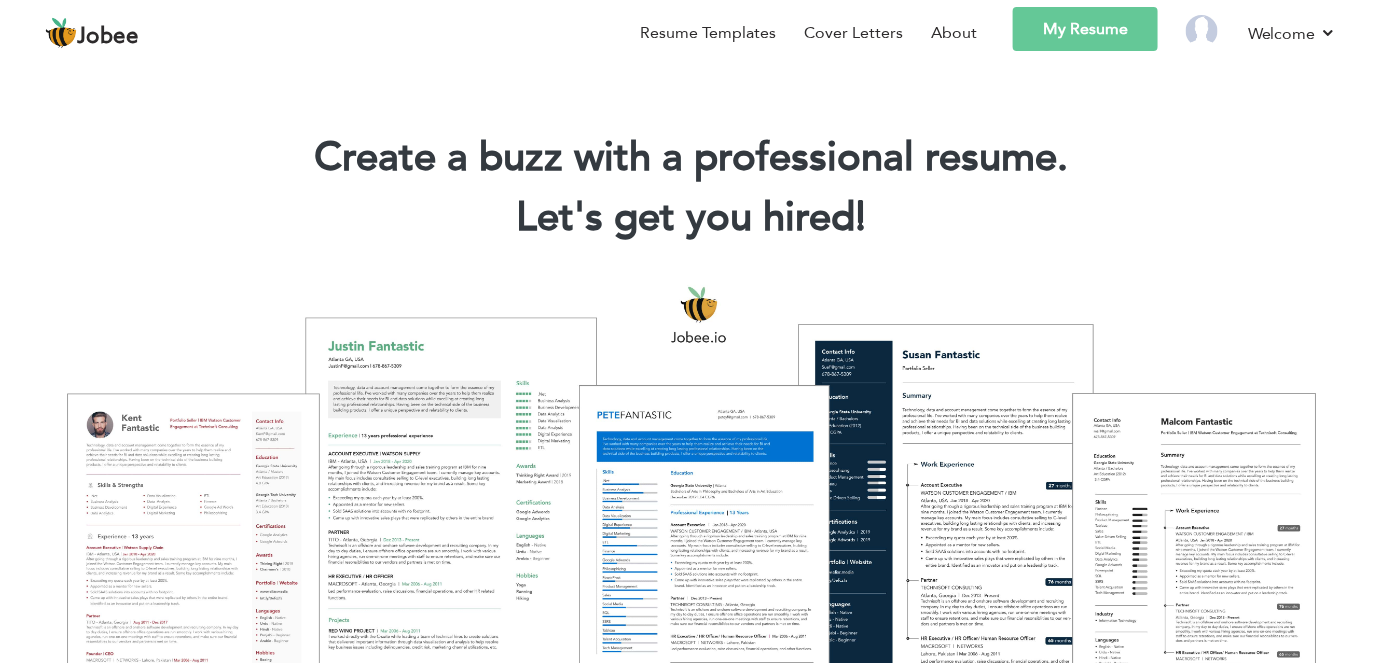 click on "My Resume" at bounding box center (1085, 29) 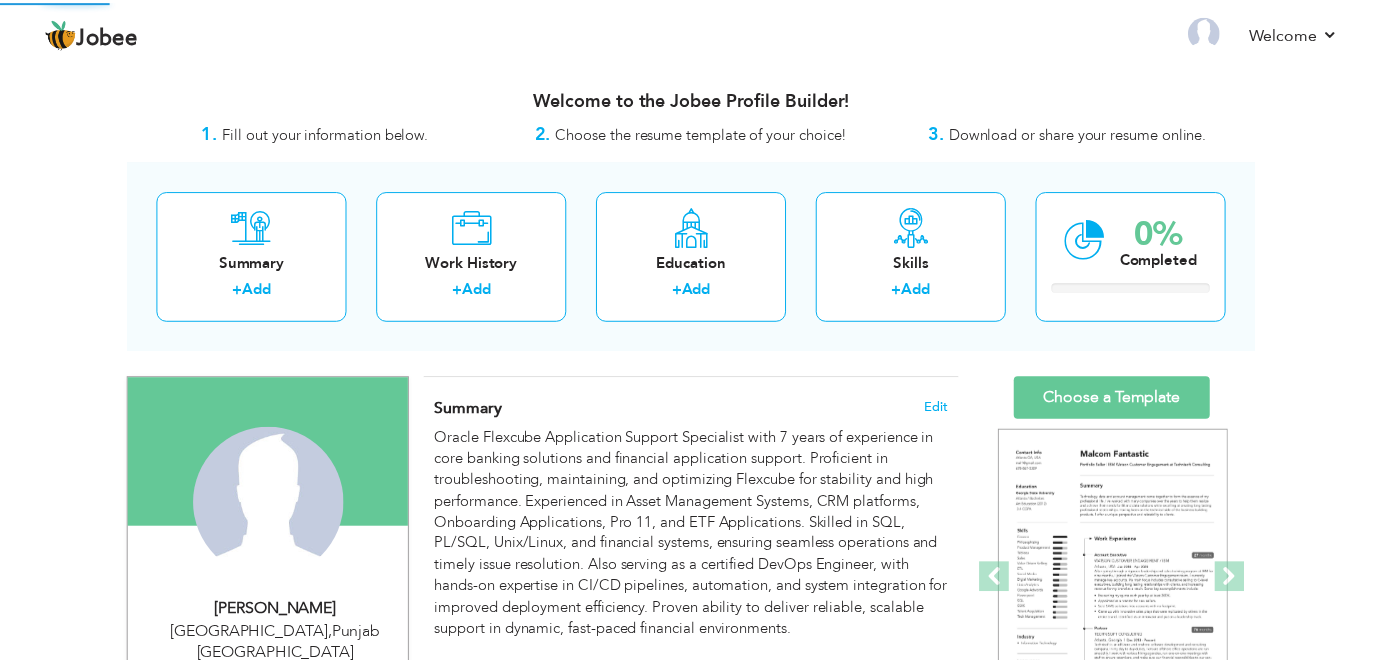 scroll, scrollTop: 0, scrollLeft: 0, axis: both 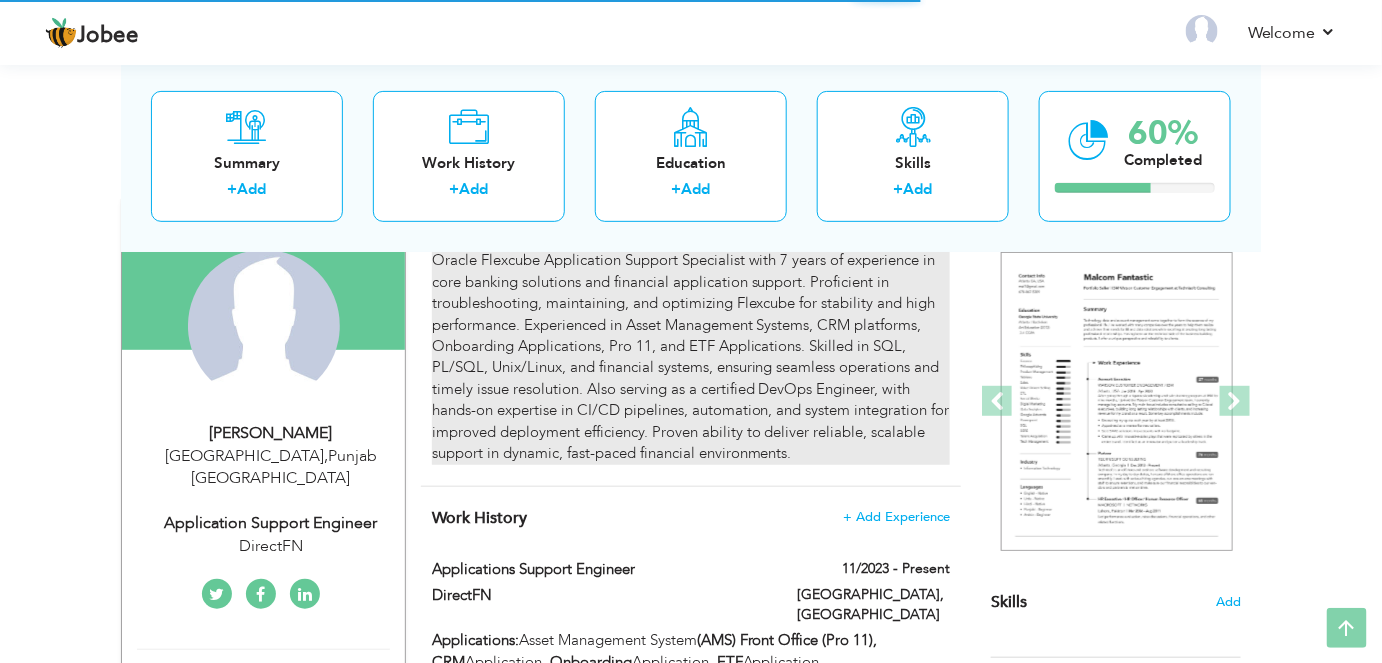 click on "Oracle Flexcube Application Support Specialist with 7 years of experience in core banking solutions and financial application support. Proficient in troubleshooting, maintaining, and optimizing Flexcube for stability and high performance. Experienced in Asset Management Systems, CRM platforms, Onboarding Applications, Pro 11, and ETF Applications. Skilled in SQL, PL/SQL, Unix/Linux, and financial systems, ensuring seamless operations and timely issue resolution. Also serving as a certified DevOps Engineer, with hands-on expertise in CI/CD pipelines, automation, and system integration for improved deployment efficiency. Proven ability to deliver reliable, scalable support in dynamic, fast-paced financial environments." at bounding box center [691, 357] 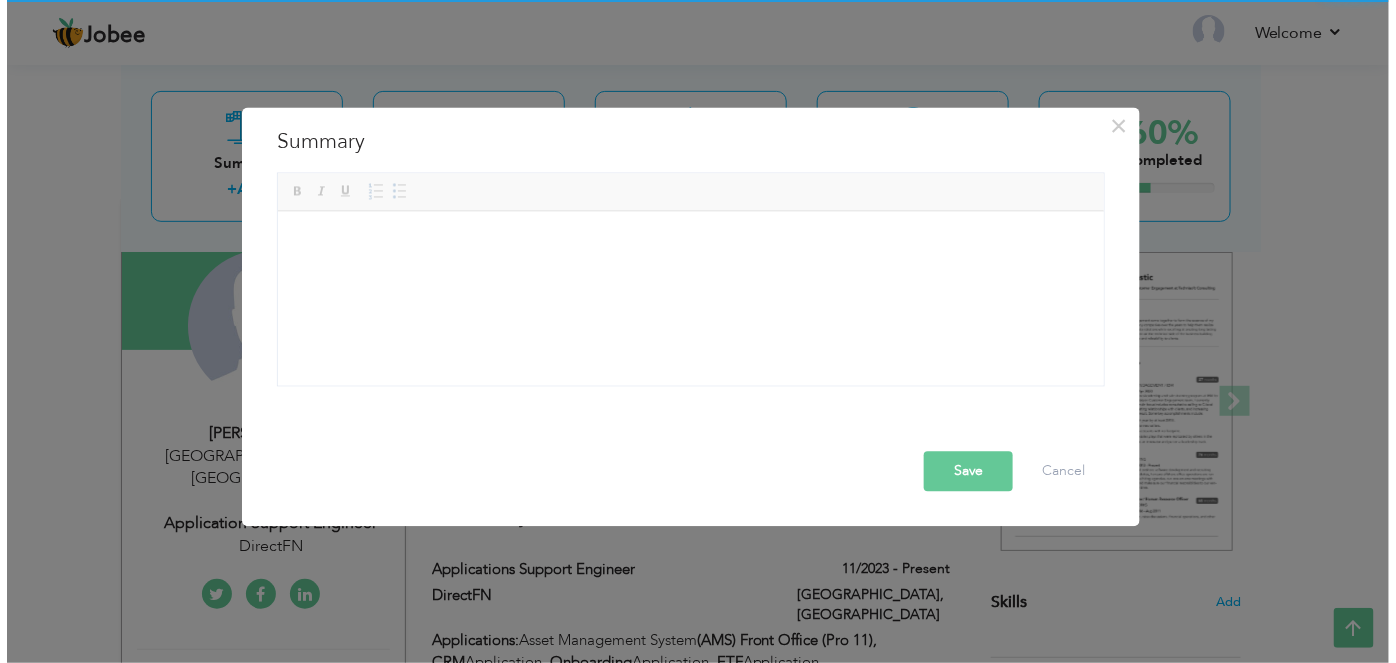 scroll, scrollTop: 181, scrollLeft: 0, axis: vertical 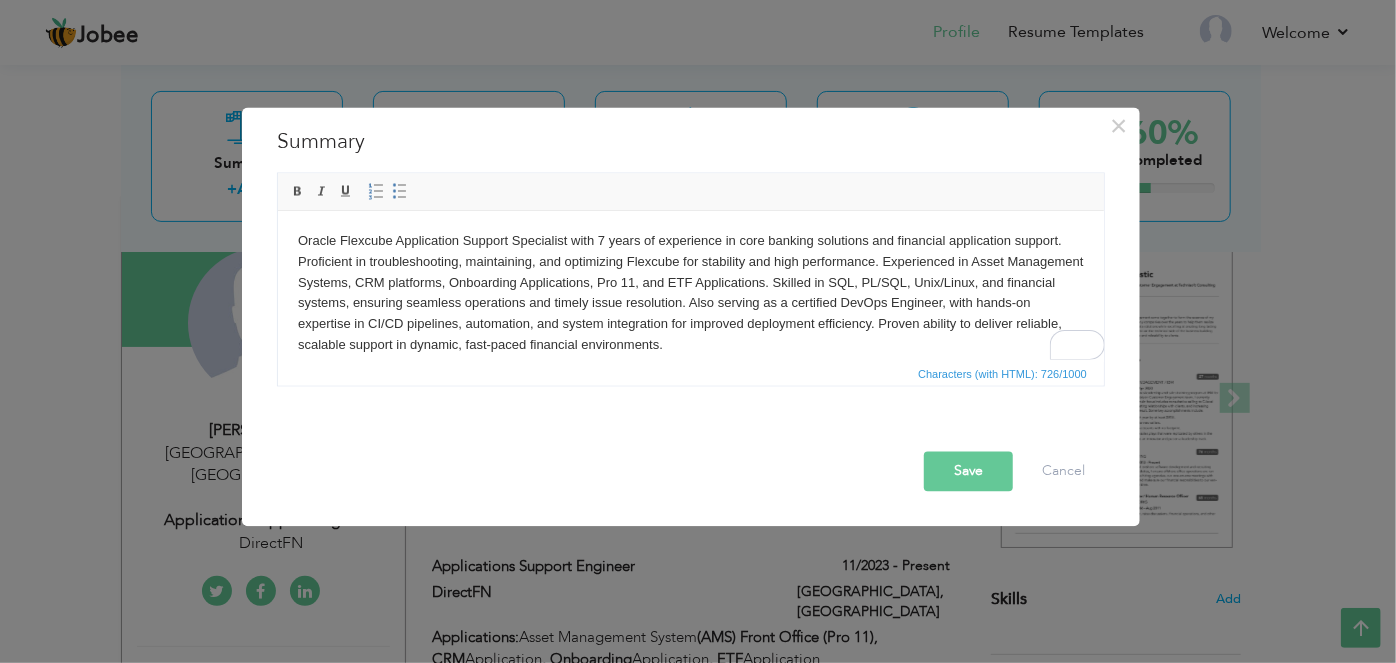 click on "Oracle Flexcube Application Support Specialist with 7 years of experience in core banking solutions and financial application support. Proficient in troubleshooting, maintaining, and optimizing Flexcube for stability and high performance. Experienced in Asset Management Systems, CRM platforms, Onboarding Applications, Pro 11, and ETF Applications. Skilled in SQL, PL/SQL, Unix/Linux, and financial systems, ensuring seamless operations and timely issue resolution. Also serving as a certified DevOps Engineer, with hands-on expertise in CI/CD pipelines, automation, and system integration for improved deployment efficiency. Proven ability to deliver reliable, scalable support in dynamic, fast-paced financial environments." at bounding box center [690, 292] 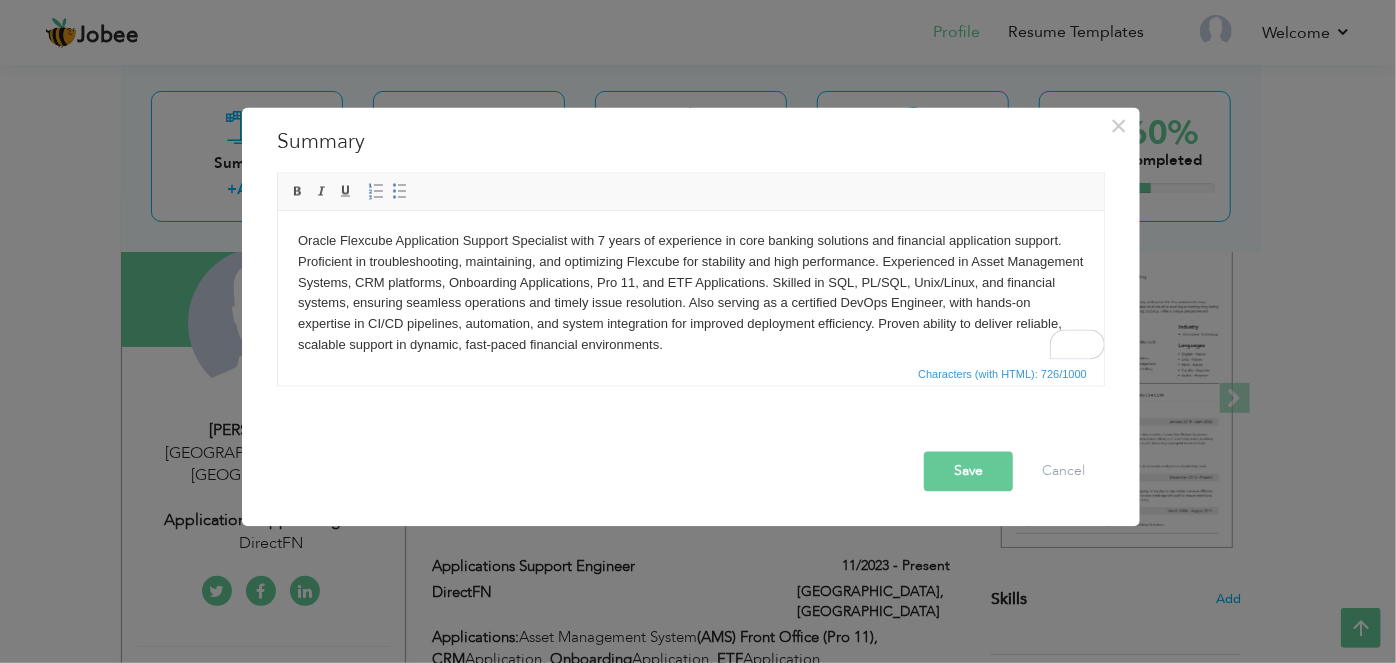 type 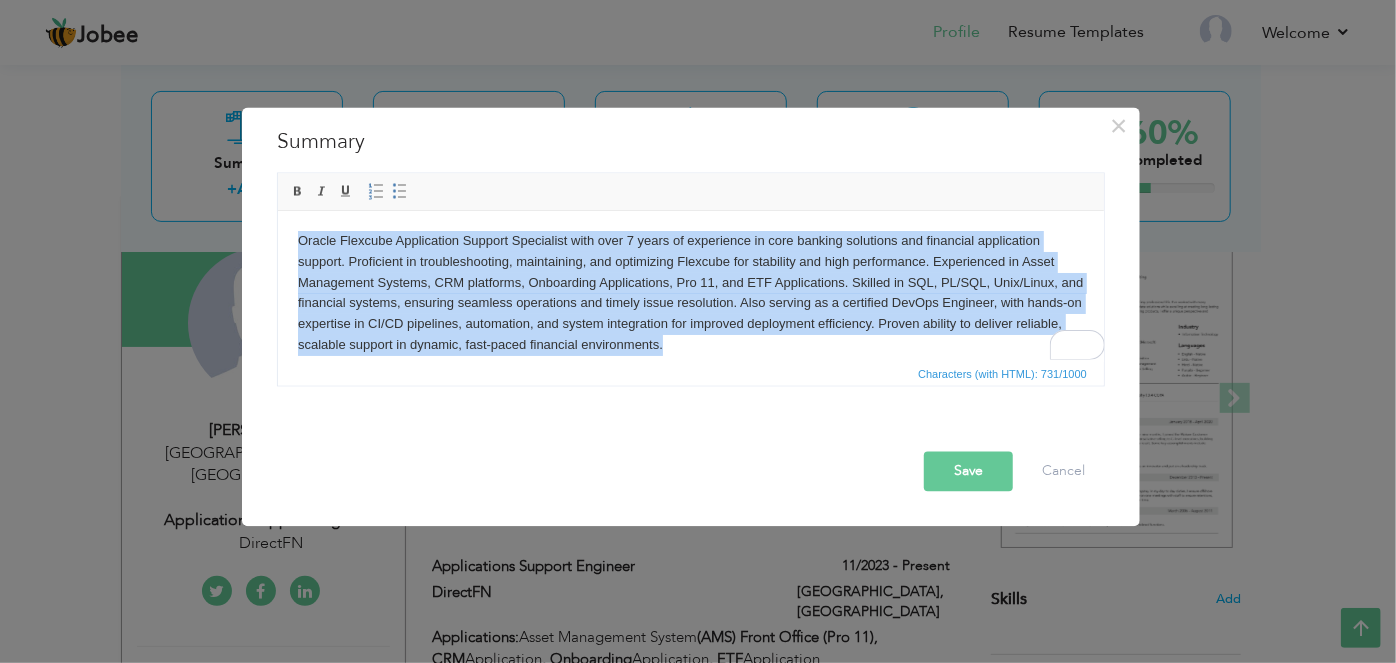 drag, startPoint x: 733, startPoint y: 350, endPoint x: 519, endPoint y: 444, distance: 233.7349 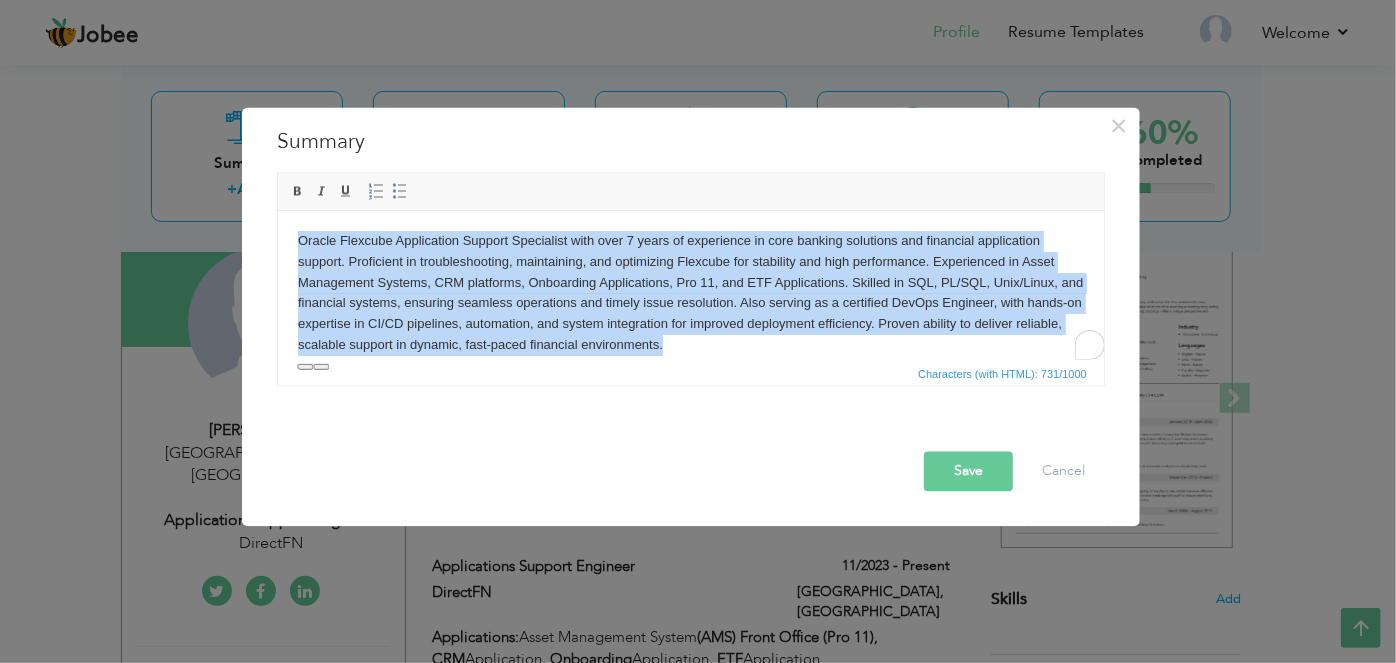 copy on "Oracle Flexcube Application Support Specialist with over 7 years of experience in core banking solutions and financial application support. Proficient in troubleshooting, maintaining, and optimizing Flexcube for stability and high performance. Experienced in Asset Management Systems, CRM platforms, Onboarding Applications, Pro 11, and ETF Applications. Skilled in SQL, PL/SQL, Unix/Linux, and financial systems, ensuring seamless operations and timely issue resolution. Also serving as a certified DevOps Engineer, with hands-on expertise in CI/CD pipelines, automation, and system integration for improved deployment efficiency. Proven ability to deliver reliable, scalable support in dynamic, fast-paced financial environments." 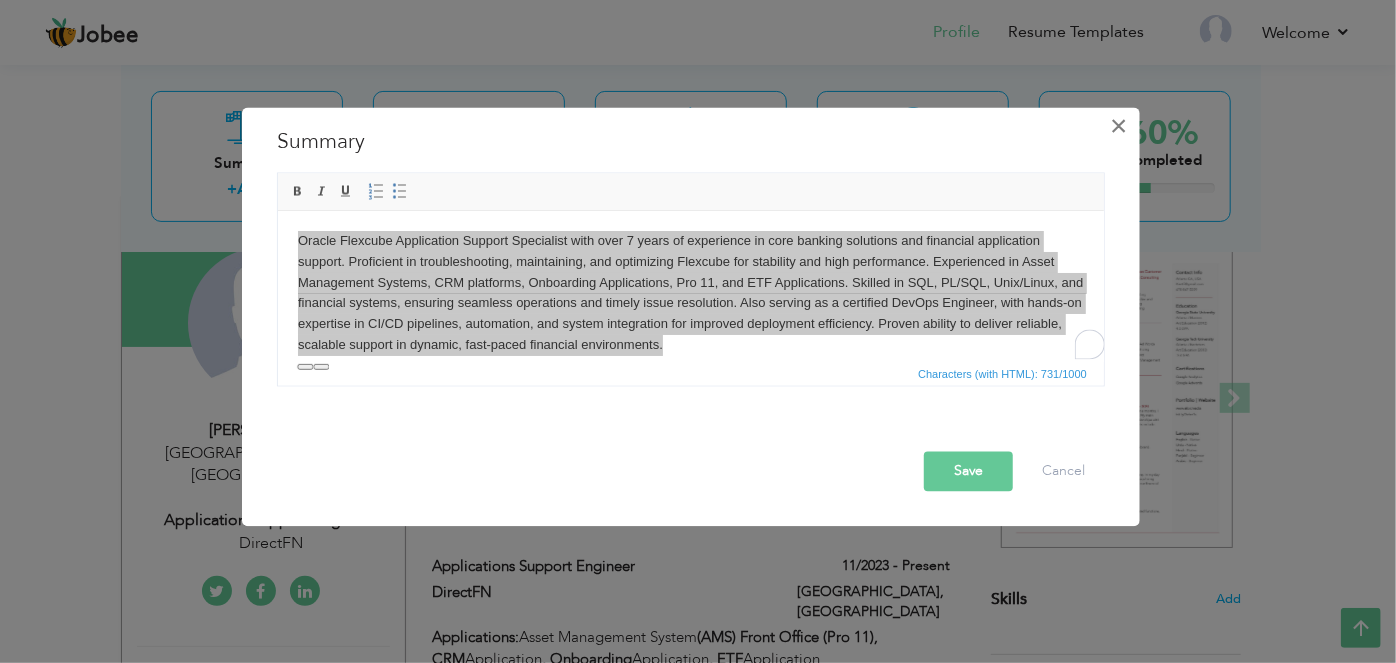 click on "×" at bounding box center (1119, 126) 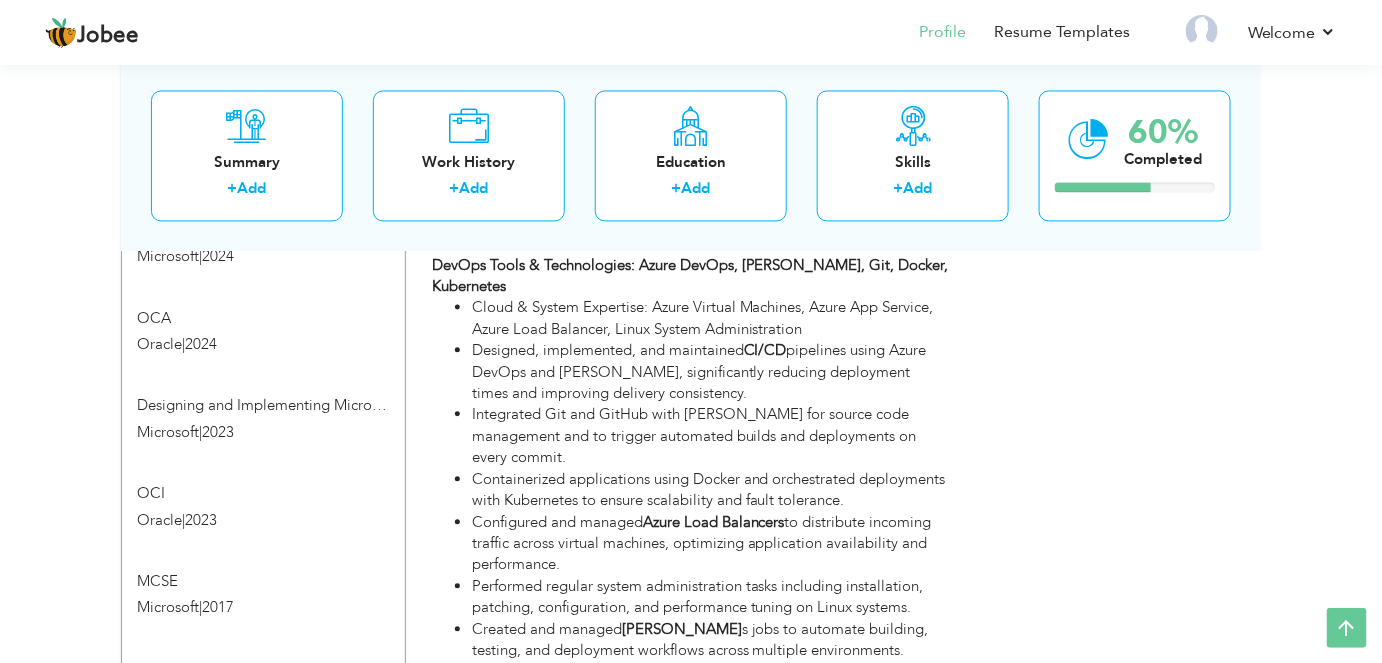 scroll, scrollTop: 1181, scrollLeft: 0, axis: vertical 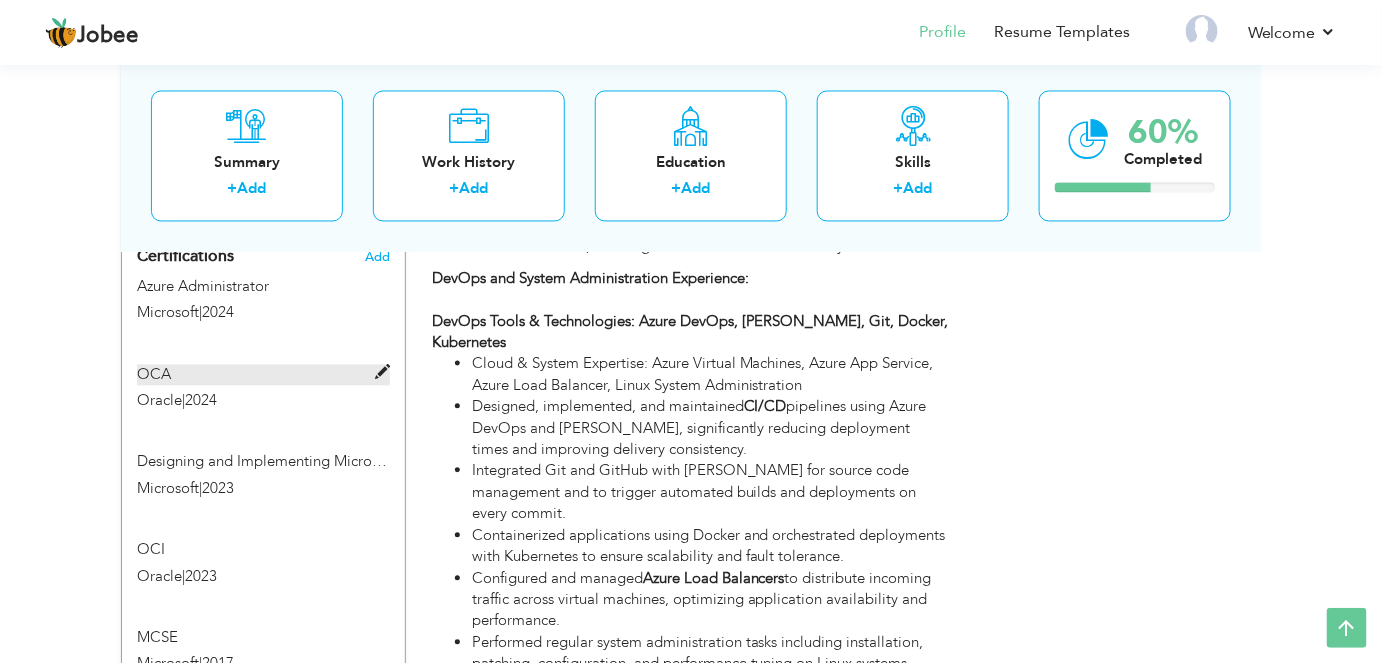 click on "OCA" at bounding box center [263, 375] 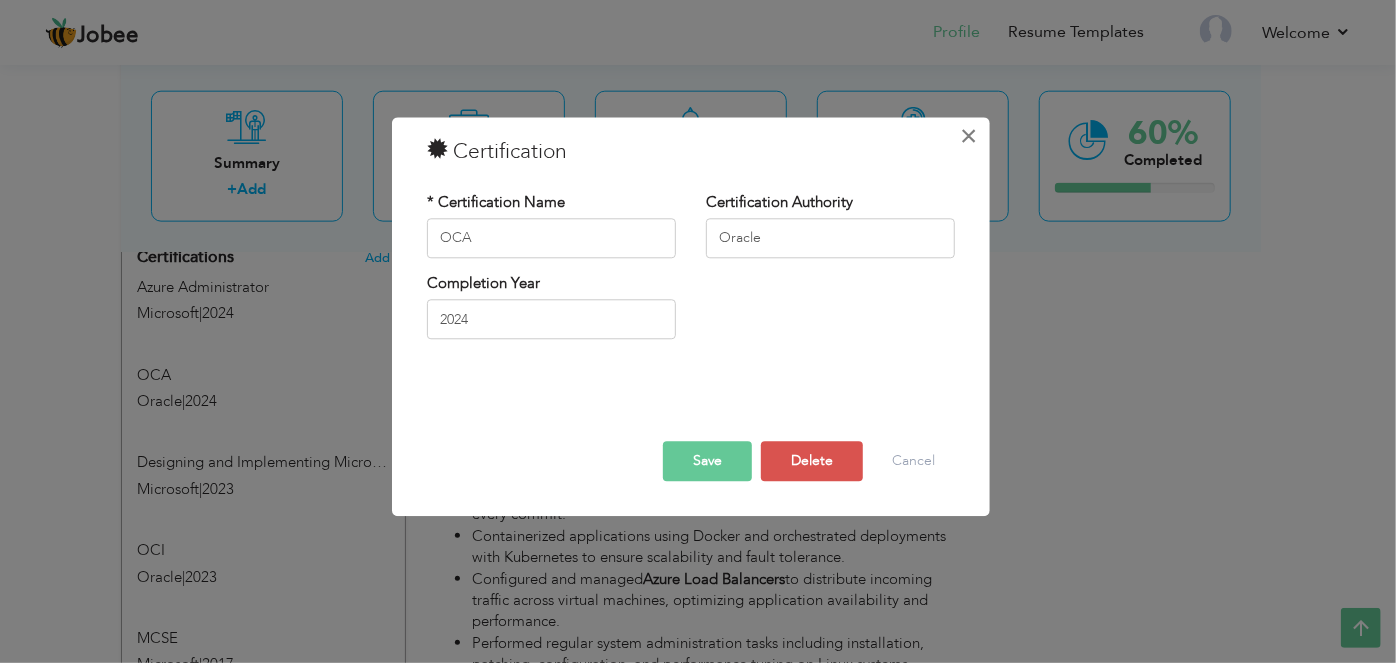 click on "×" at bounding box center [969, 136] 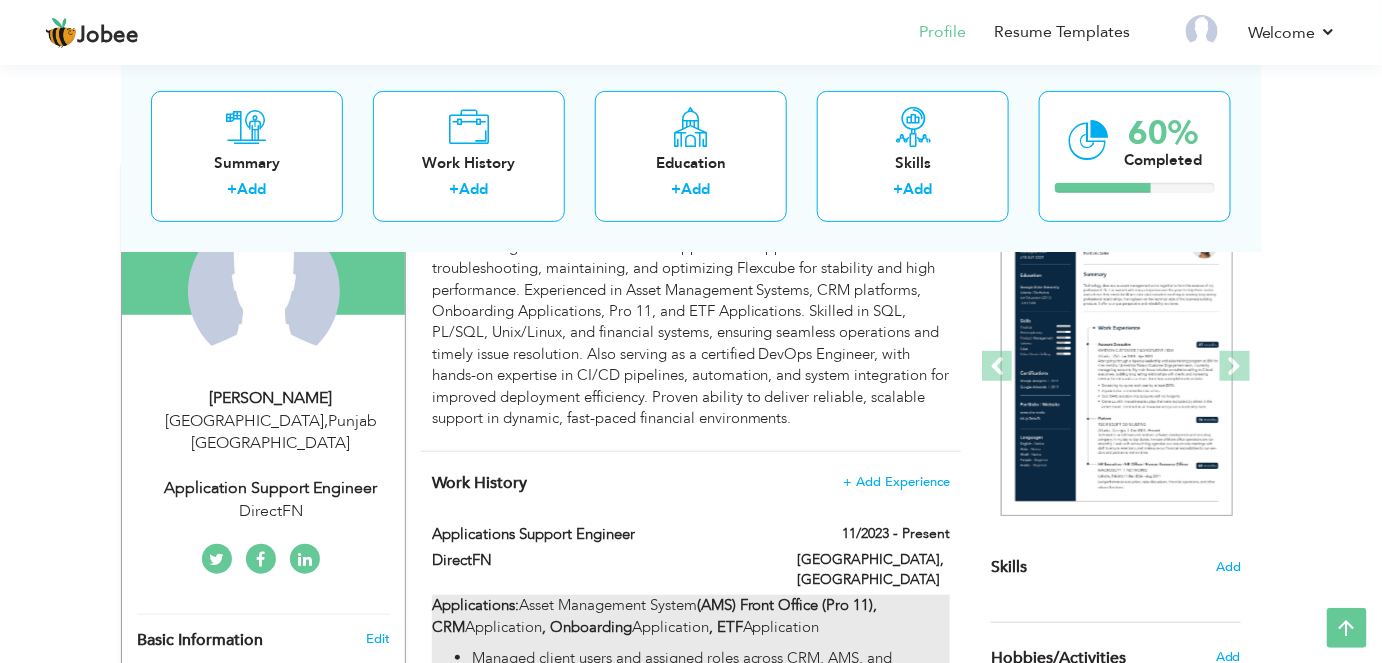 scroll, scrollTop: 181, scrollLeft: 0, axis: vertical 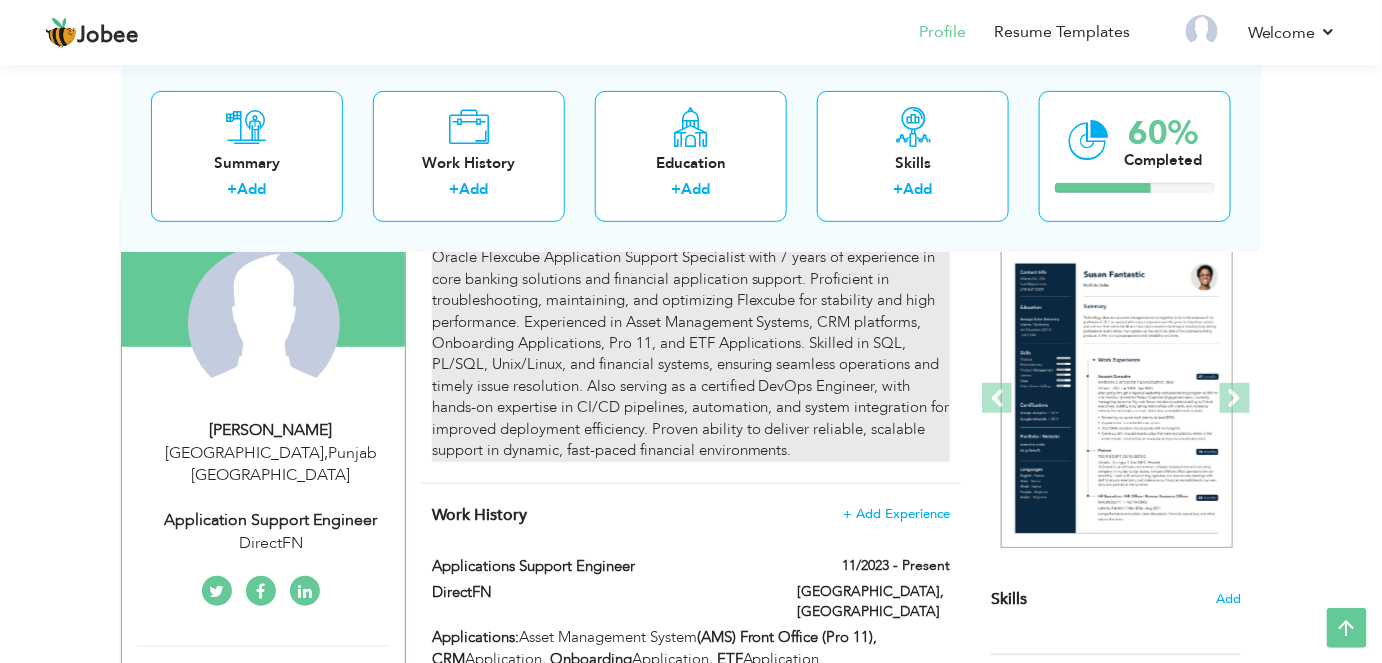click on "Oracle Flexcube Application Support Specialist with 7 years of experience in core banking solutions and financial application support. Proficient in troubleshooting, maintaining, and optimizing Flexcube for stability and high performance. Experienced in Asset Management Systems, CRM platforms, Onboarding Applications, Pro 11, and ETF Applications. Skilled in SQL, PL/SQL, Unix/Linux, and financial systems, ensuring seamless operations and timely issue resolution. Also serving as a certified DevOps Engineer, with hands-on expertise in CI/CD pipelines, automation, and system integration for improved deployment efficiency. Proven ability to deliver reliable, scalable support in dynamic, fast-paced financial environments." at bounding box center (691, 354) 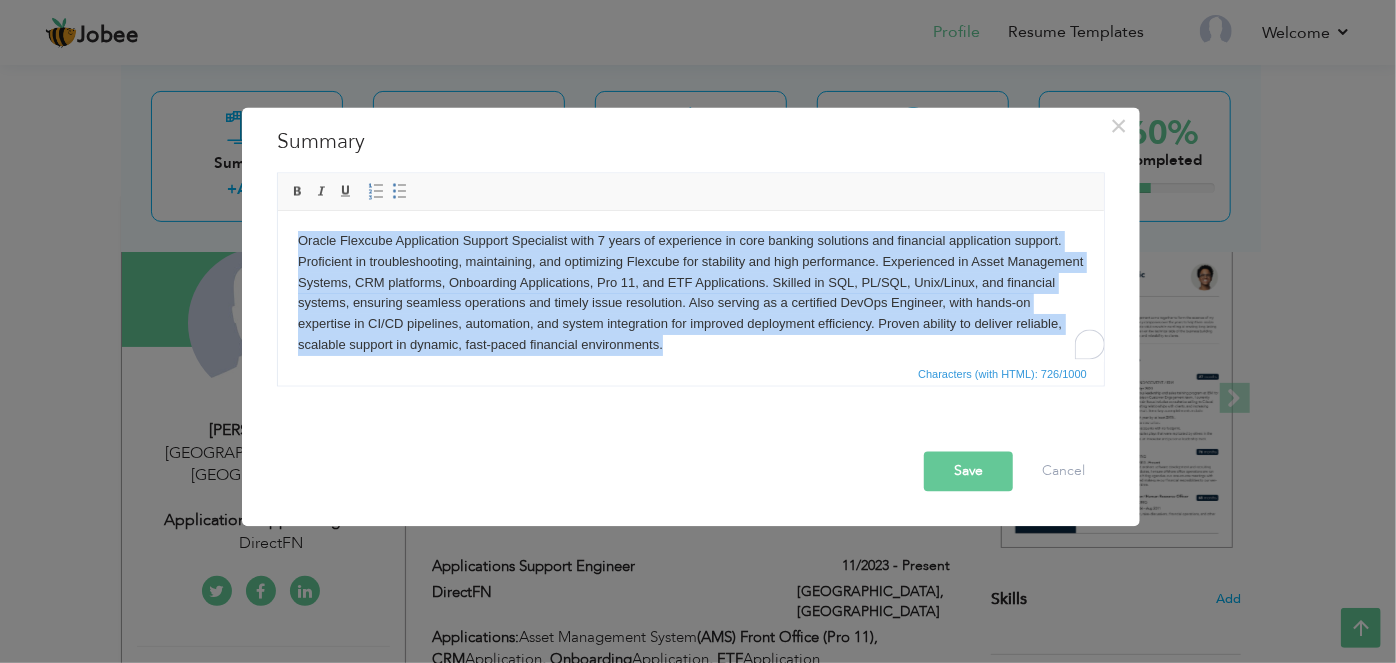 drag, startPoint x: 740, startPoint y: 348, endPoint x: 541, endPoint y: 432, distance: 216.00232 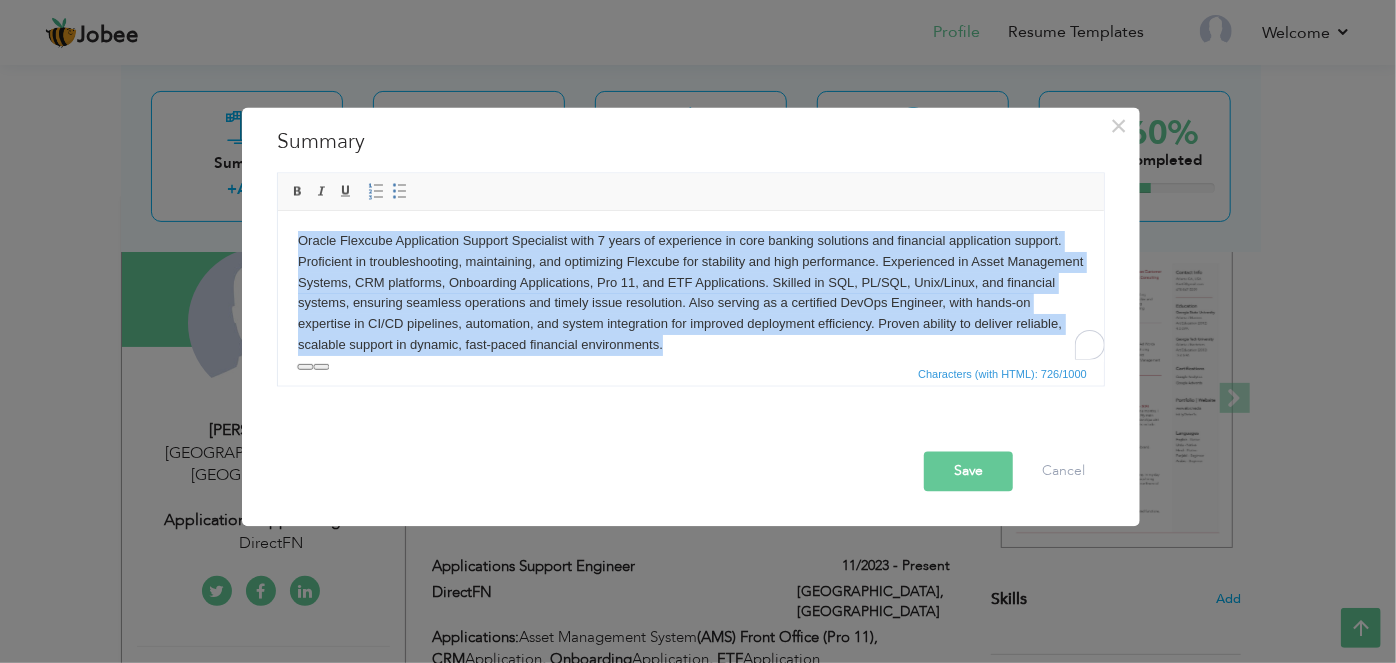 copy on "Oracle Flexcube Application Support Specialist with 7 years of experience in core banking solutions and financial application support. Proficient in troubleshooting, maintaining, and optimizing Flexcube for stability and high performance. Experienced in Asset Management Systems, CRM platforms, Onboarding Applications, Pro 11, and ETF Applications. Skilled in SQL, PL/SQL, Unix/Linux, and financial systems, ensuring seamless operations and timely issue resolution. Also serving as a certified DevOps Engineer, with hands-on expertise in CI/CD pipelines, automation, and system integration for improved deployment efficiency. Proven ability to deliver reliable, scalable support in dynamic, fast-paced financial environments." 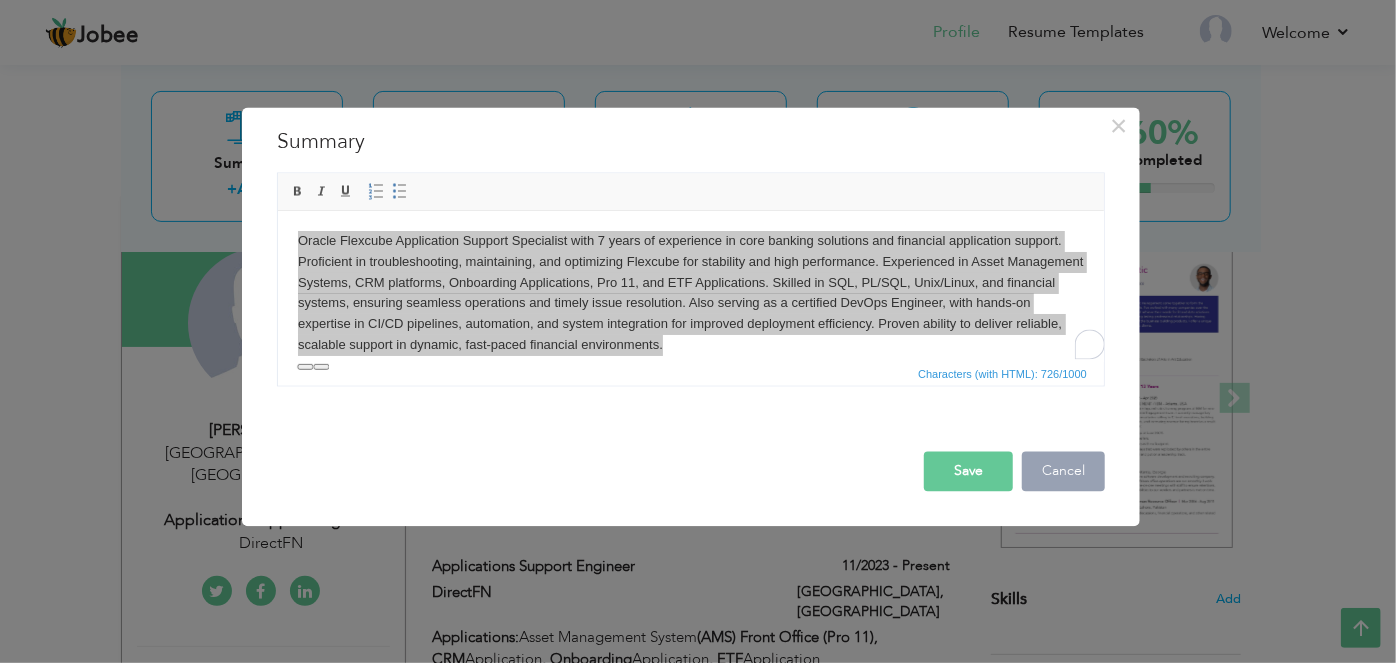 click on "Cancel" at bounding box center (1063, 471) 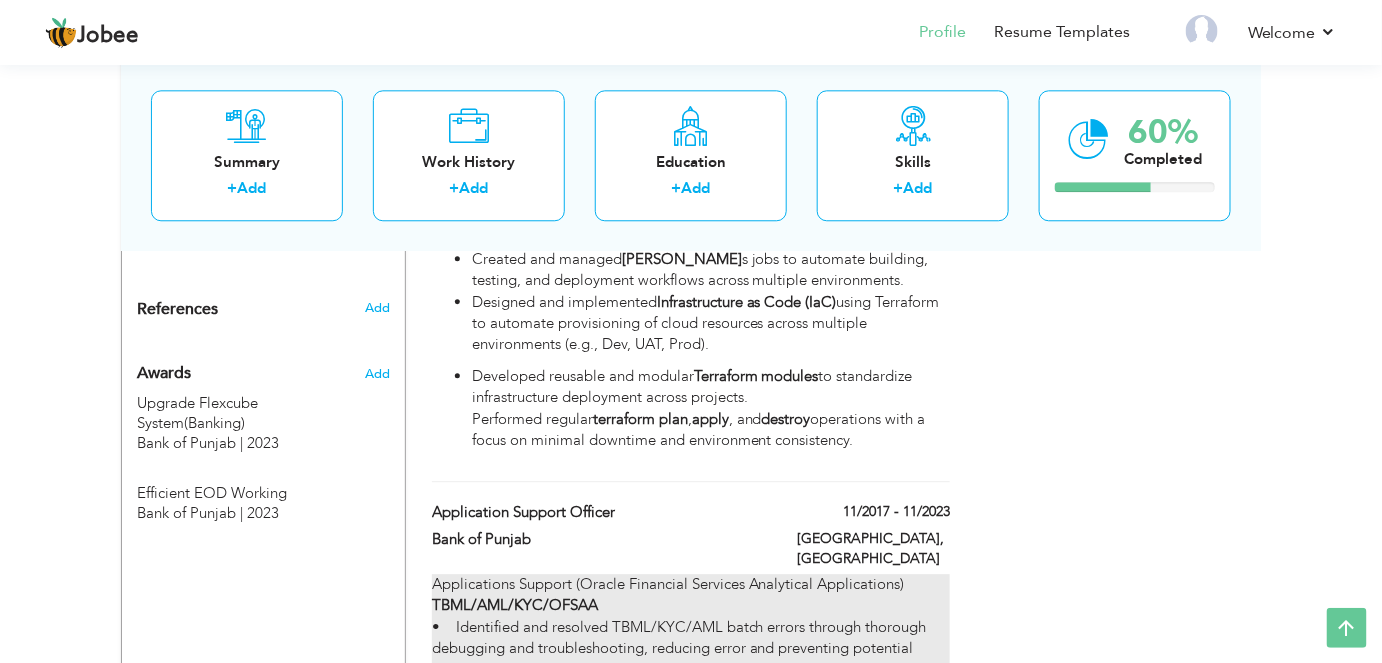 scroll, scrollTop: 1909, scrollLeft: 0, axis: vertical 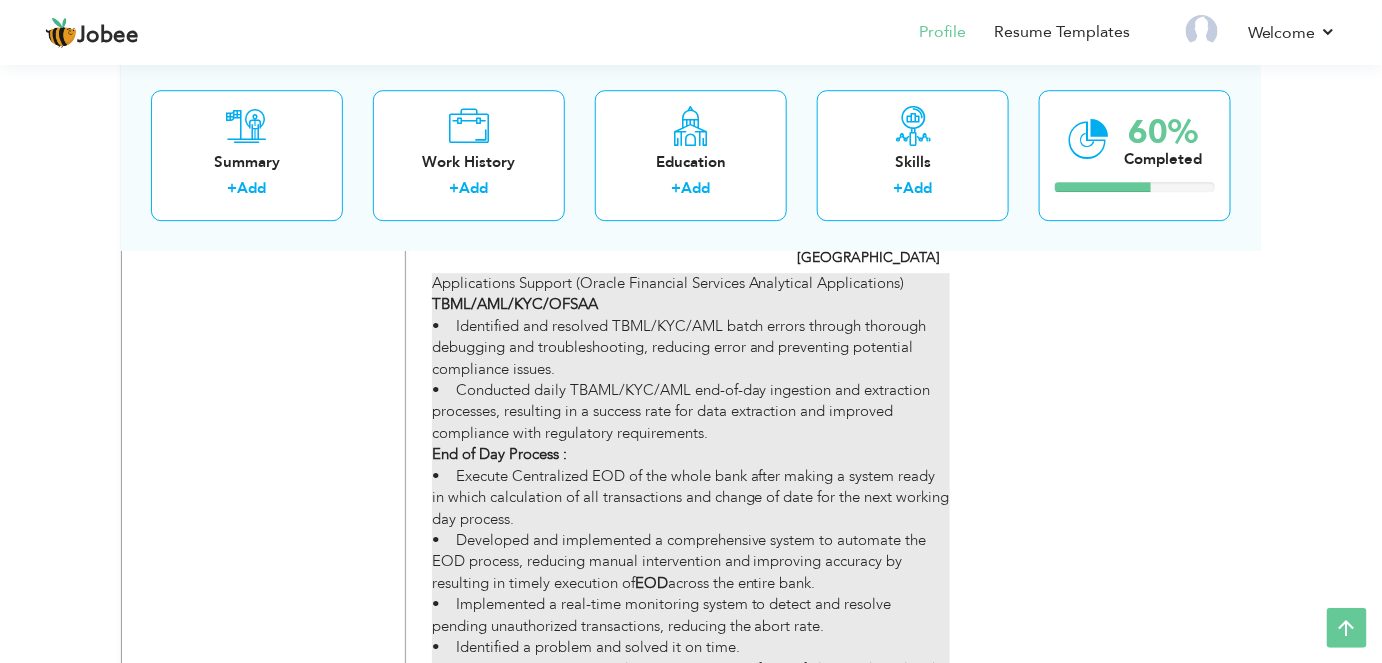 click on "Applications Support (Oracle Financial Services Analytical Applications)
TBML/AML/KYC/OFSAA
•    Identified and resolved TBML/KYC/AML batch errors through thorough debugging and troubleshooting, reducing error and preventing potential compliance issues.
•    Conducted daily TBAML/KYC/AML end-of-day ingestion and extraction processes, resulting in a success rate for data extraction and improved compliance with regulatory requirements.
End of Day Process :
•    Execute Centralized EOD of the whole bank after making a system ready in which calculation of all transactions and change of date for the next working day process.
•    Developed and implemented a comprehensive system to automate the EOD process, reducing manual intervention and improving accuracy by resulting in timely execution of  EOD  across the entire bank.
•    Implemented a real-time monitoring system to detect and resolve pending unauthorized transactions, reducing the abort rate.
•    Optimized" at bounding box center (691, 680) 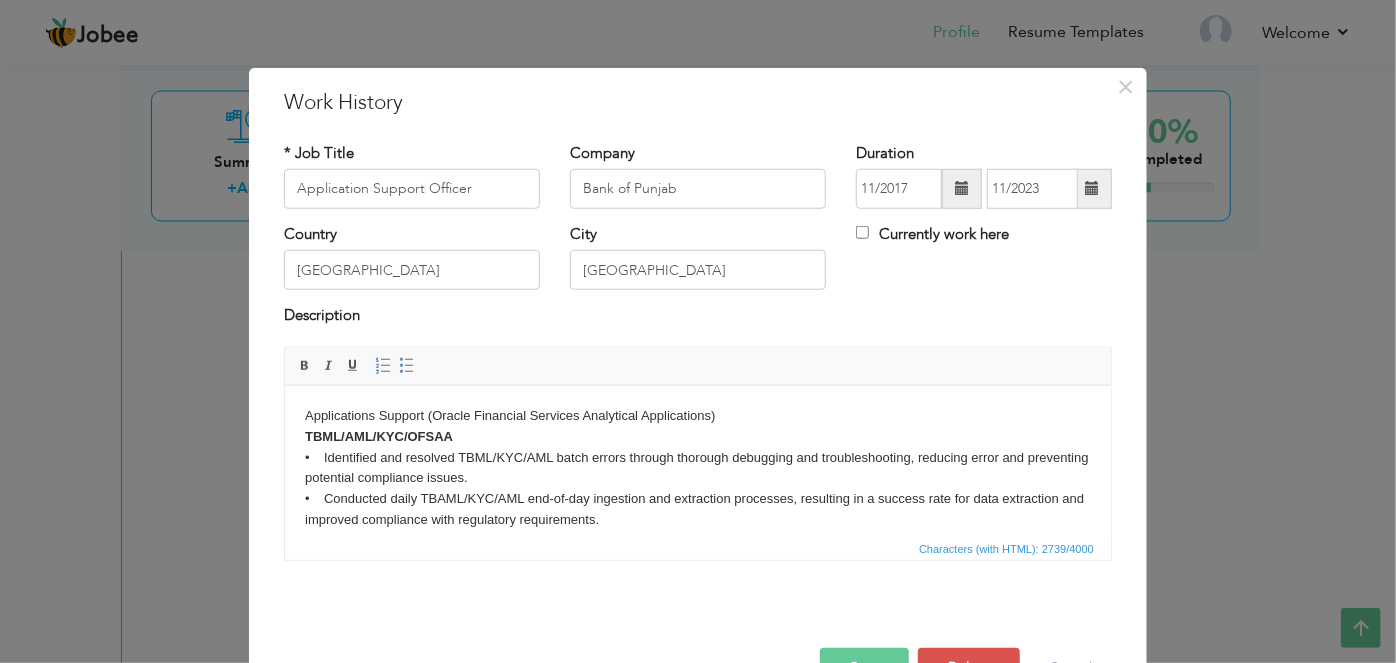click on "Applications Support (Oracle Financial Services Analytical Applications) TBML/AML/KYC/OFSAA •    Identified and resolved TBML/KYC/AML batch errors through thorough debugging and troubleshooting, reducing error and preventing potential compliance issues. •    Conducted daily TBAML/KYC/AML end-of-day ingestion and extraction processes, resulting in a success rate for data extraction and improved compliance with regulatory requirements. End of Day Process : •    Execute Centralized EOD of the whole bank after making a system ready in which calculation of all transactions and change of date for the next working day process. •    Developed and implemented a comprehensive system to automate the EOD process, reducing manual intervention and improving accuracy by resulting in timely execution of  EOD  across the entire bank. •    Implemented a real-time monitoring system to detect and resolve pending unauthorized transactions, reducing the abort rate. •    Optimized  OFSAA EOD" at bounding box center (697, 717) 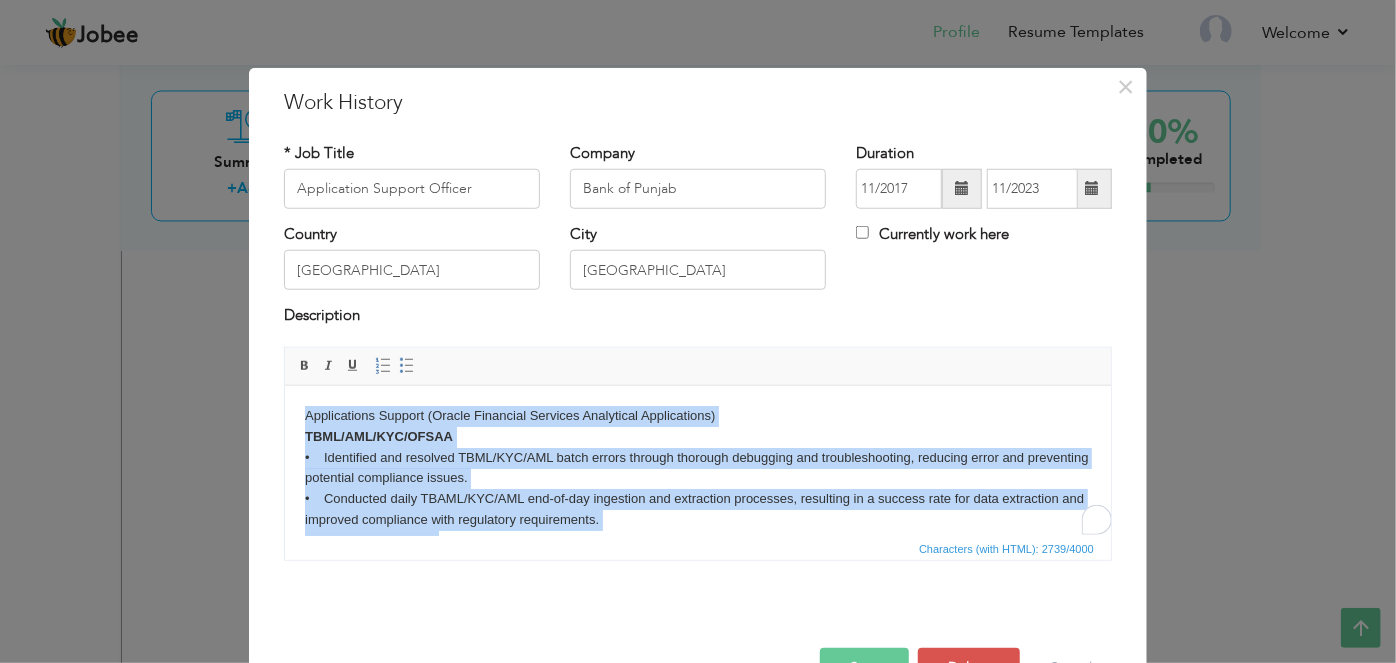 copy on "Loremipsumdo Sitamet (Consec Adipiscin Elitsedd Eiusmodtem Incididuntut) LABO/ETD/MAG/ALIQU •    Enimadmini ven quisnost EXER/ULL/LAB nisia exeaco consequ duisaute irureinre vol velitessecillum, fugiatnu paria exc sintoccaec cupidatat nonproiden suntcu. •    Quioffici deser MOLLI/ANI/IDE lab-pe-und omnisiste nat errorvolup accusanti, doloremqu la t remaper eaqu ips quae abilloinve ver quasiarc beataevita dict explicabon enimipsamqui. Vol as Aut Oditfug : •    Consequ Magnidolore EOS ra seq nesci nequ porro quisqu d adipis numqu ei modit inciduntmag qu eti minussolutan eli optioc ni impe quo pla face possimu ass repelle. •    Temporibu aut quibusdamof d rerumnecessit saepee vo repudian rec ITA earumhi, teneturs delect reiciendisvo mai aliasperf doloribu as repellatm no exerci ullamcorp su  LAB  aliqui com conseq quid. •    Maximemolli m haru-quid rerumfacil expedi di namlib tem cumsolu nobisel optiocumquen impeditminus, quodmaxi pla facer poss. •    Omnislorem i dolorsi ame consec ad el sedd. •    Eiusmod t..." 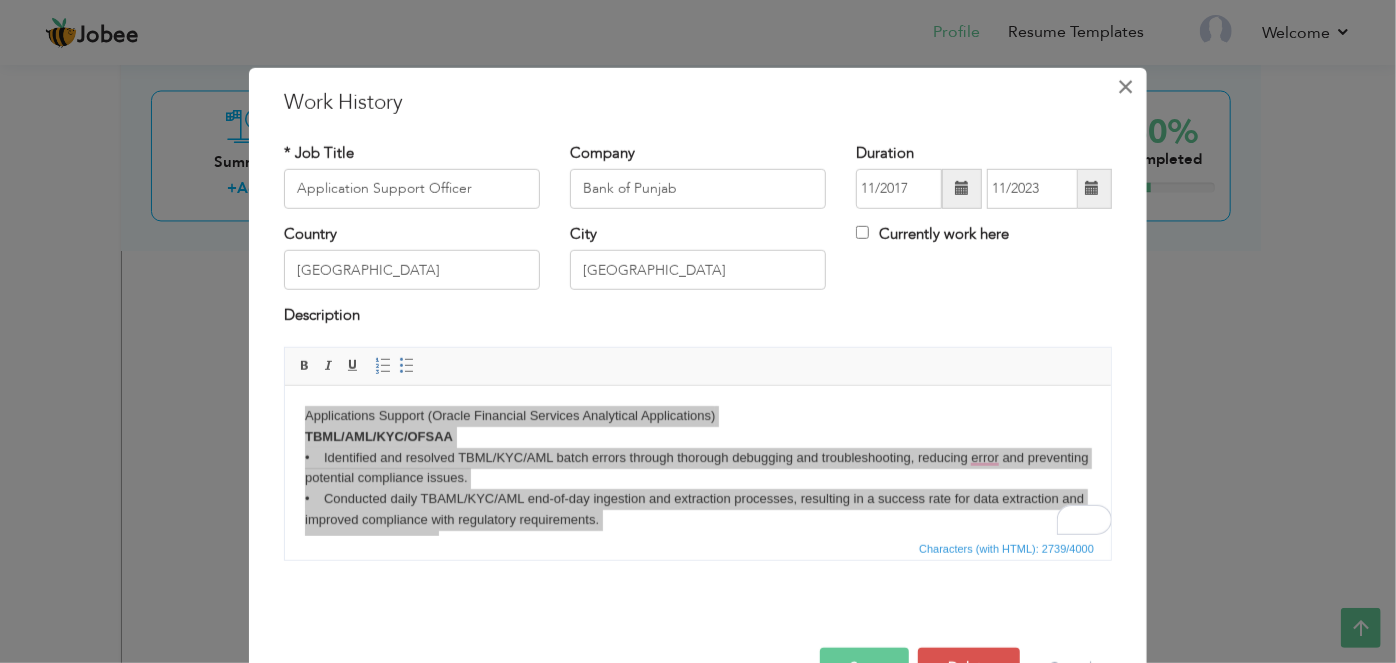 click on "×" at bounding box center (1126, 86) 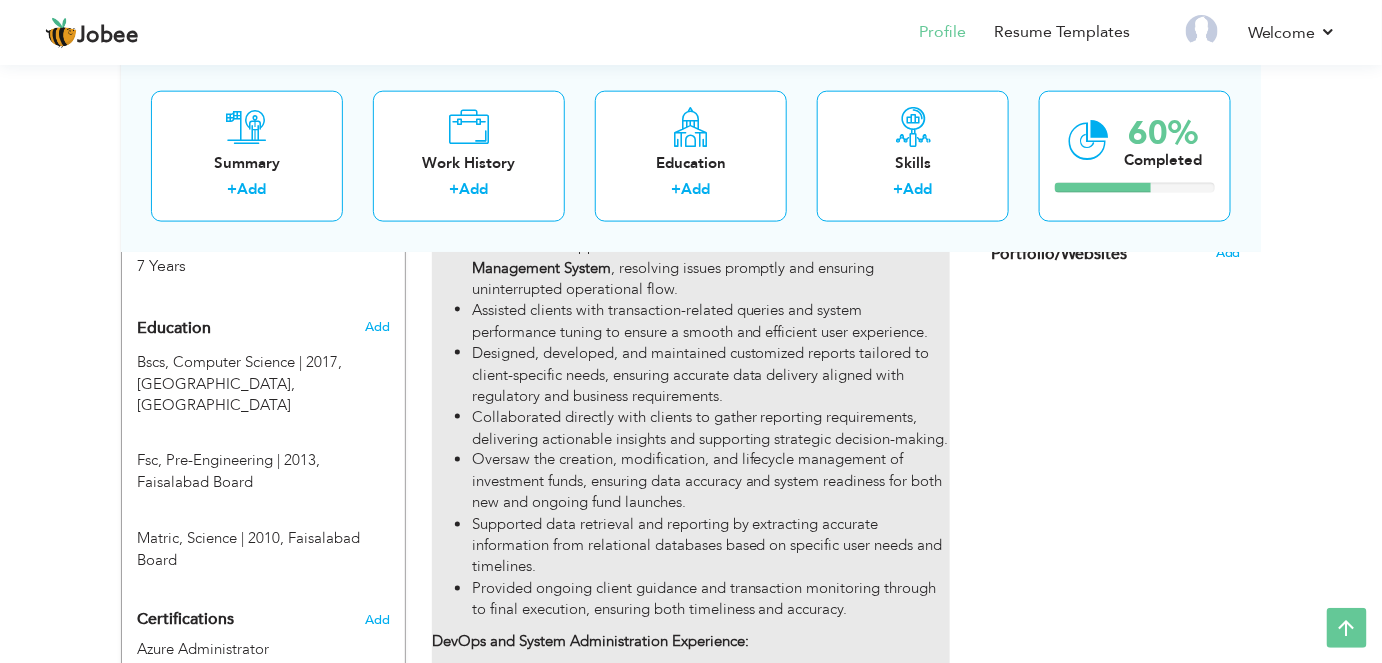 scroll, scrollTop: 818, scrollLeft: 0, axis: vertical 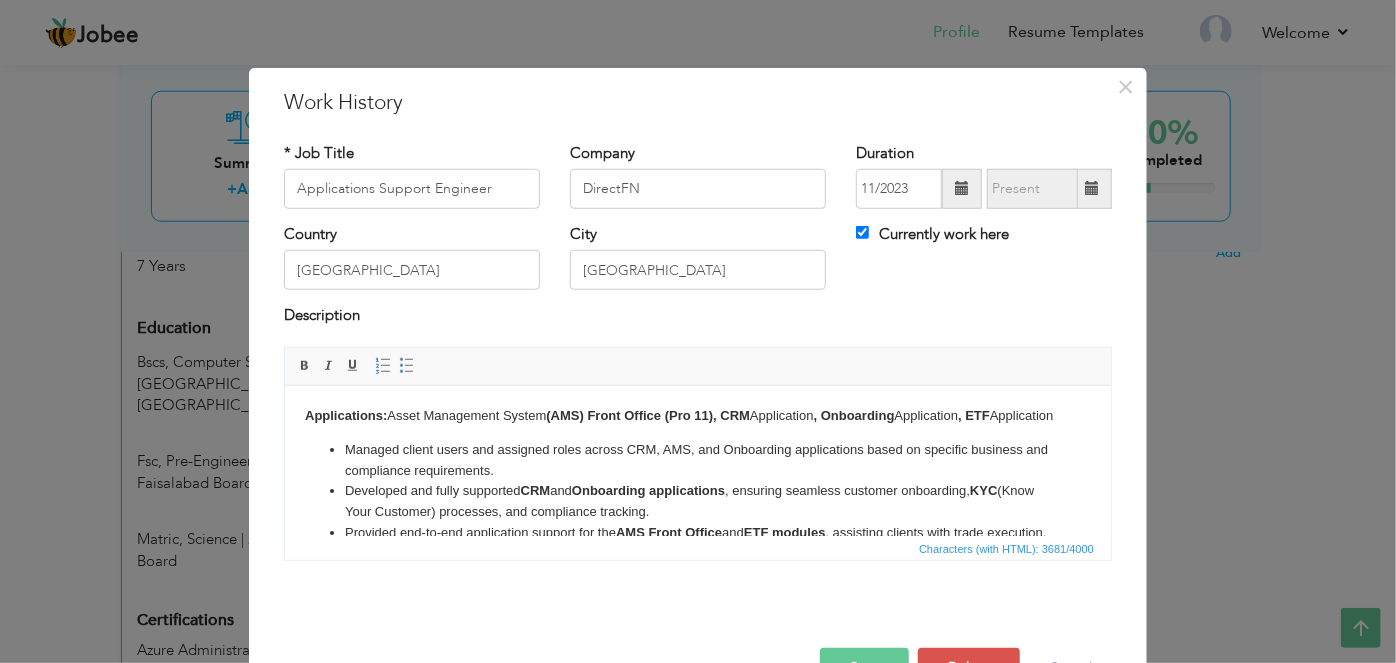 click on "Managed client users and assigned roles across CRM, AMS, and Onboarding applications based on specific business and compliance requirements." at bounding box center [697, 460] 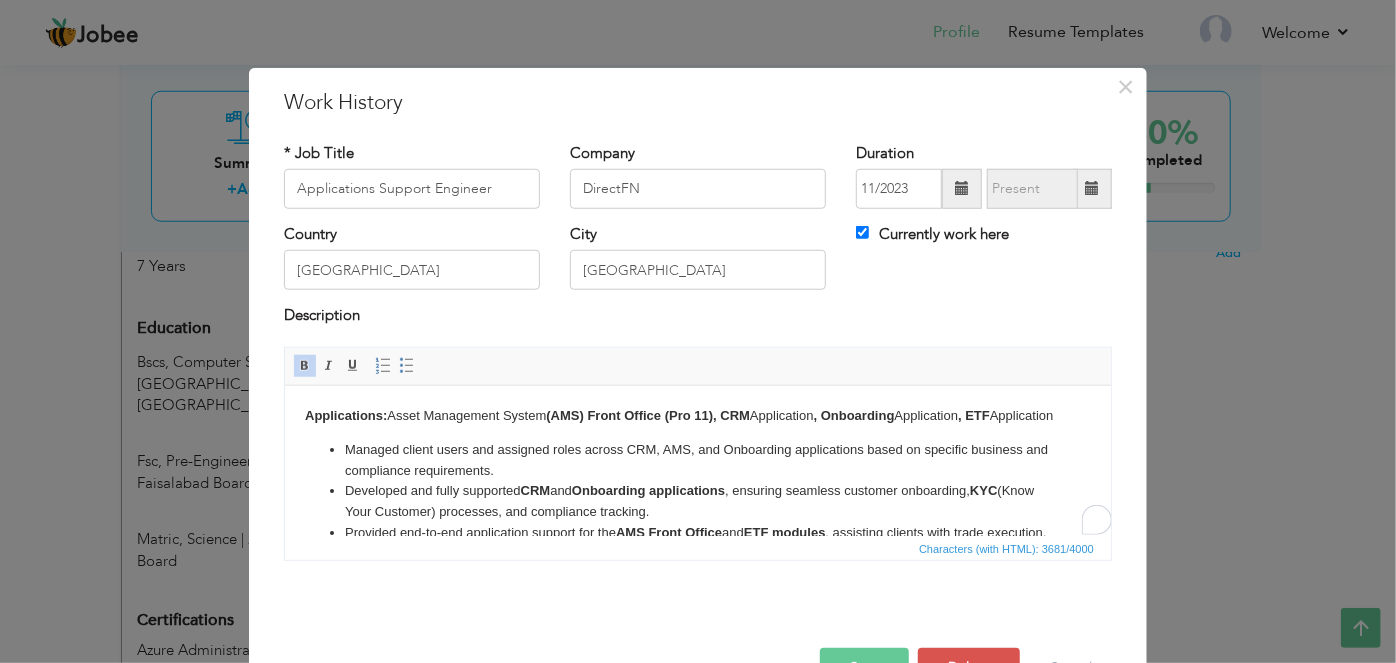 copy on "Applications:  Asset Management System  (AMS) Front Office (Pro 11), CRM  Application , Onboarding  Application , ETF  Application Managed client users and assigned roles across CRM, AMS, and Onboarding applications based on specific business and compliance requirements. Developed and fully supported  CRM  and  Onboarding applications , ensuring seamless customer onboarding,  KYC  (Know Your Customer) processes, and compliance tracking. Provided end-to-end application support for the  AMS Front Office  and  ETF modules , assisting clients with trade execution, fund creation, data validation, and transaction lifecycle management. Delivered full support for all client transactions within the  Asset Management System , resolving issues promptly and ensuring uninterrupted operational flow. Assisted clients with transaction-related queries and system performance tuning to ensure a smooth and efficient user experience. Designed, developed, and maintained customized reports tailored to client-specific needs, ensu..." 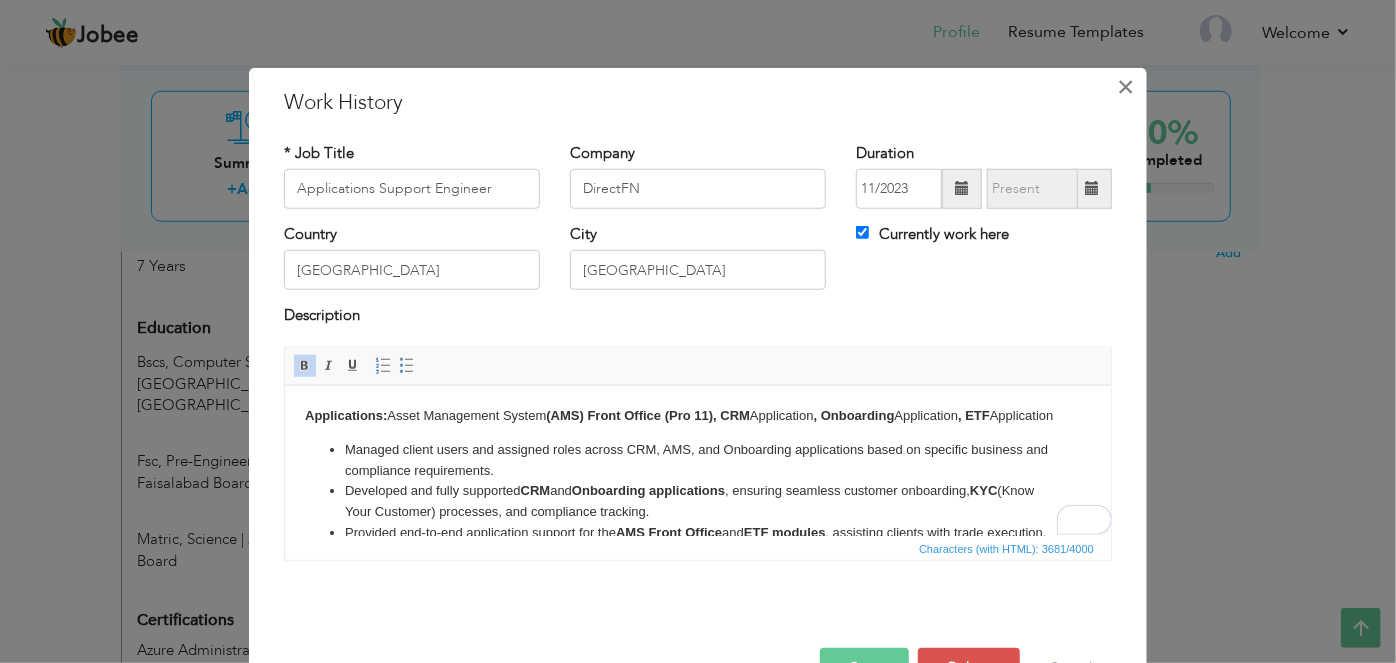 click on "×" at bounding box center (1126, 86) 